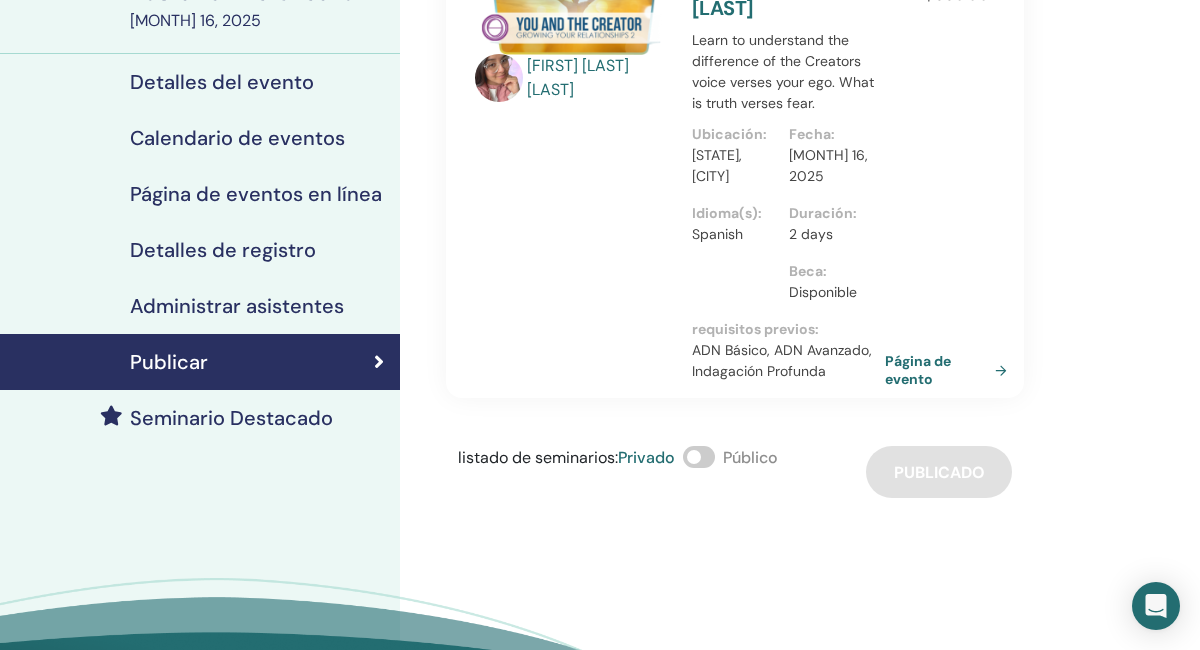 scroll, scrollTop: 0, scrollLeft: 0, axis: both 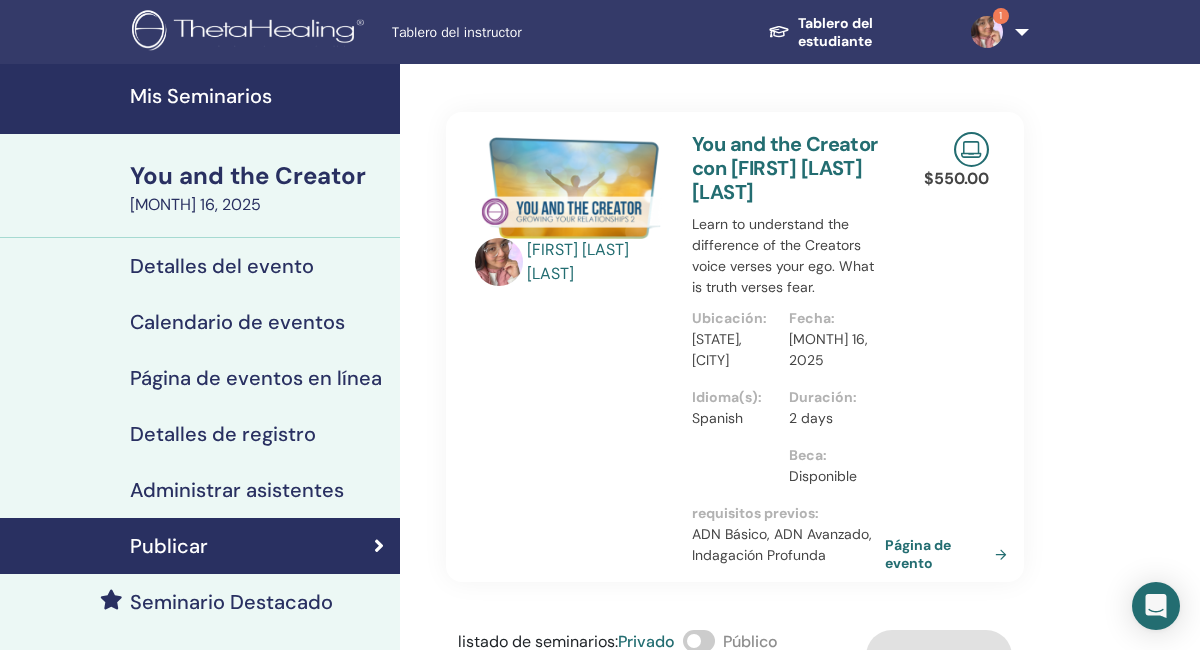 click on "You and the Creator" at bounding box center (259, 176) 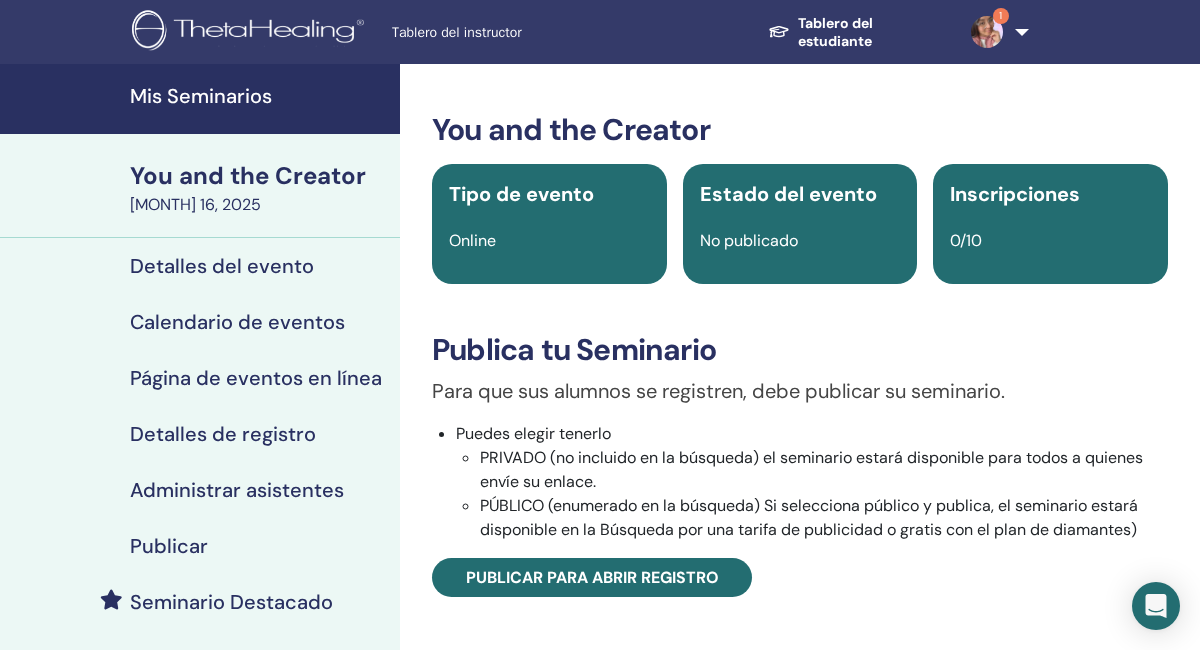 click on "Mis Seminarios" at bounding box center [259, 96] 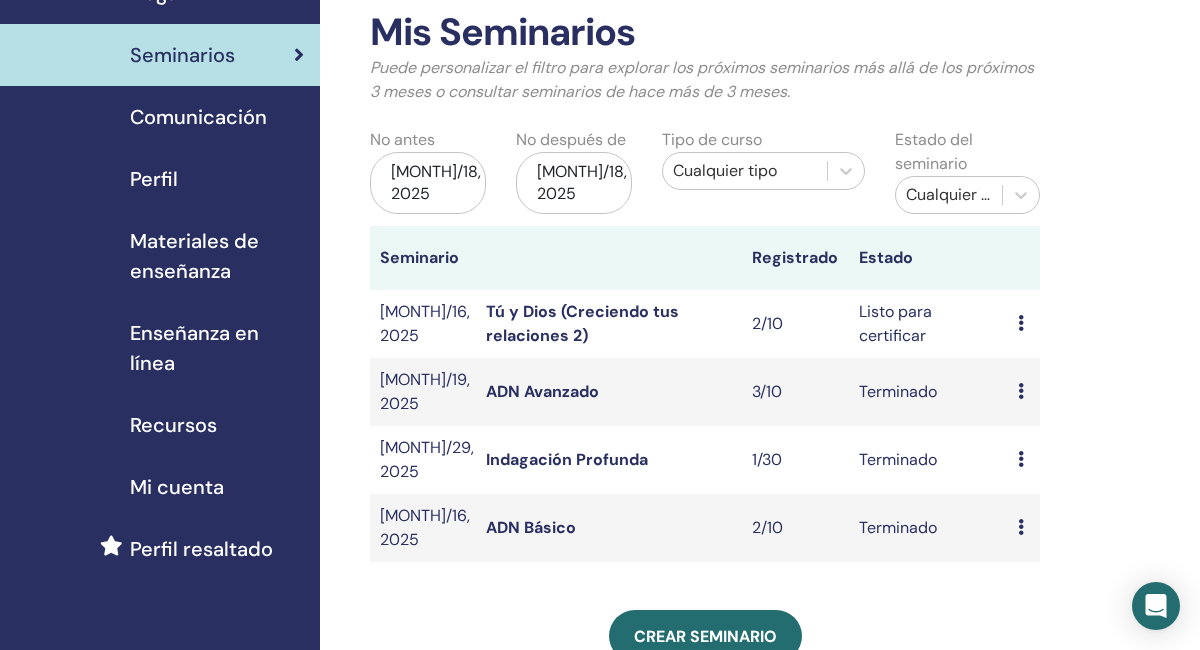 scroll, scrollTop: 137, scrollLeft: 0, axis: vertical 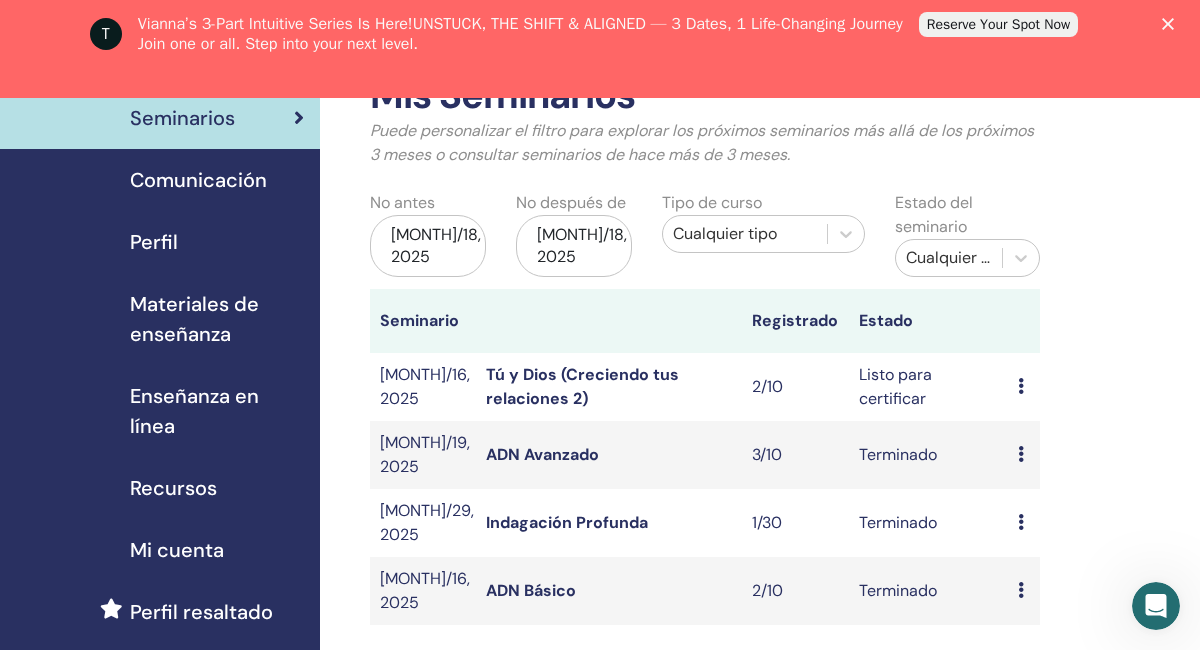 click on "Avance Editar asistentes Cancelar" at bounding box center (1024, 387) 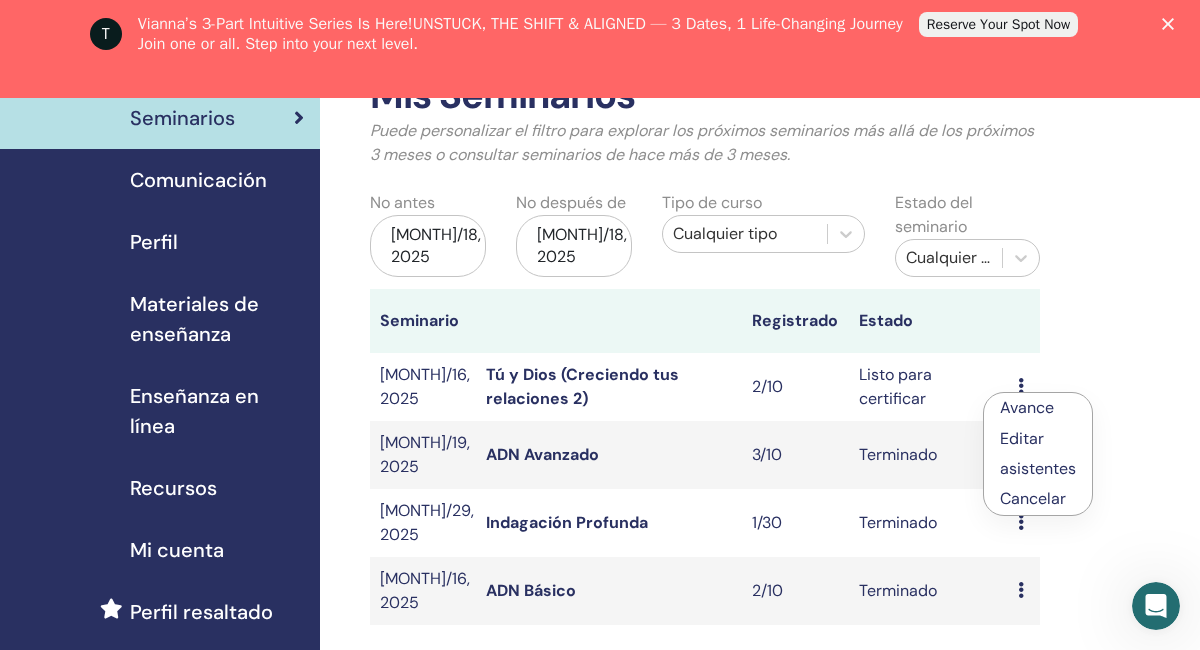 click on "asistentes" at bounding box center (1038, 468) 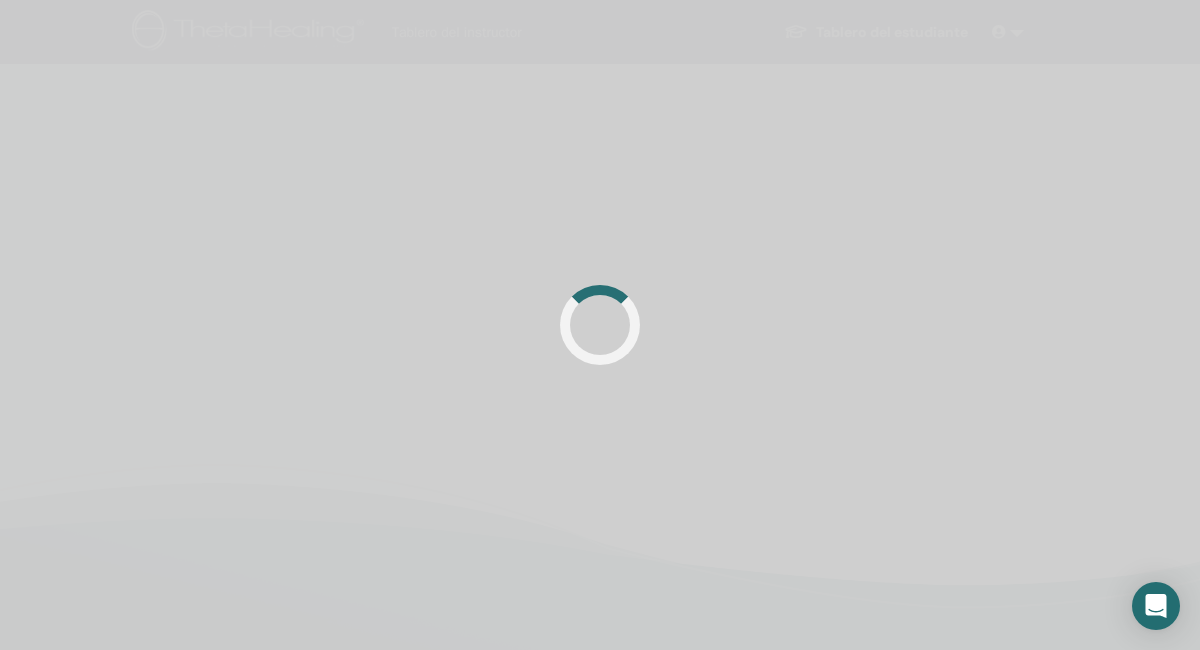 scroll, scrollTop: 0, scrollLeft: 0, axis: both 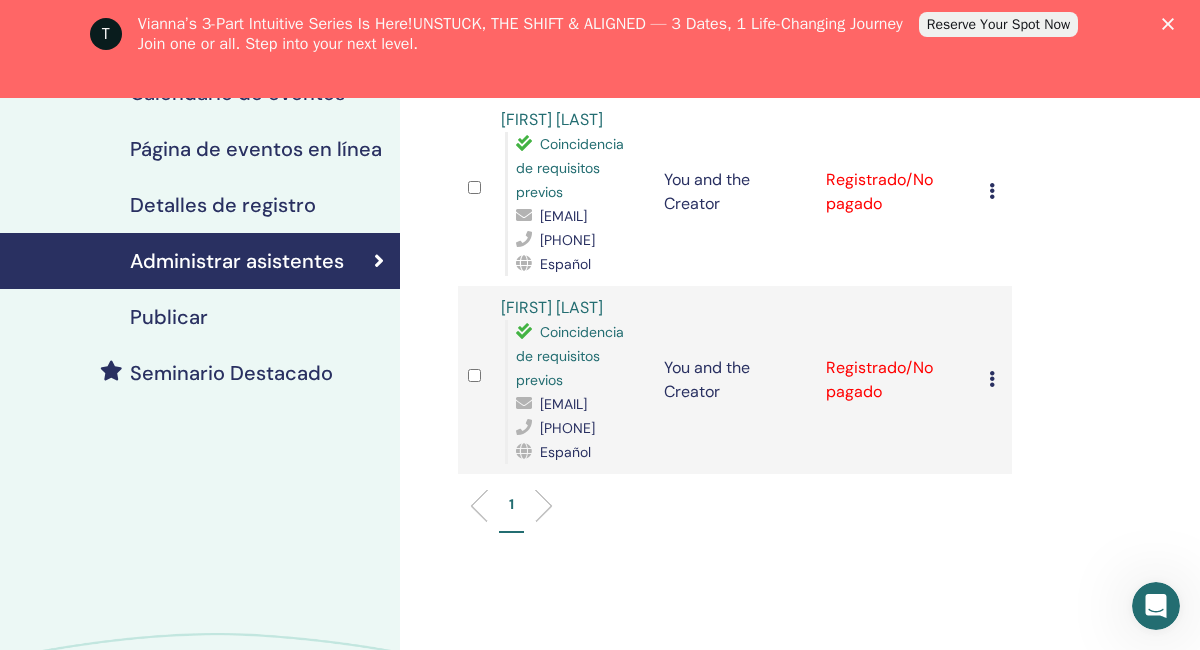 click at bounding box center (992, 191) 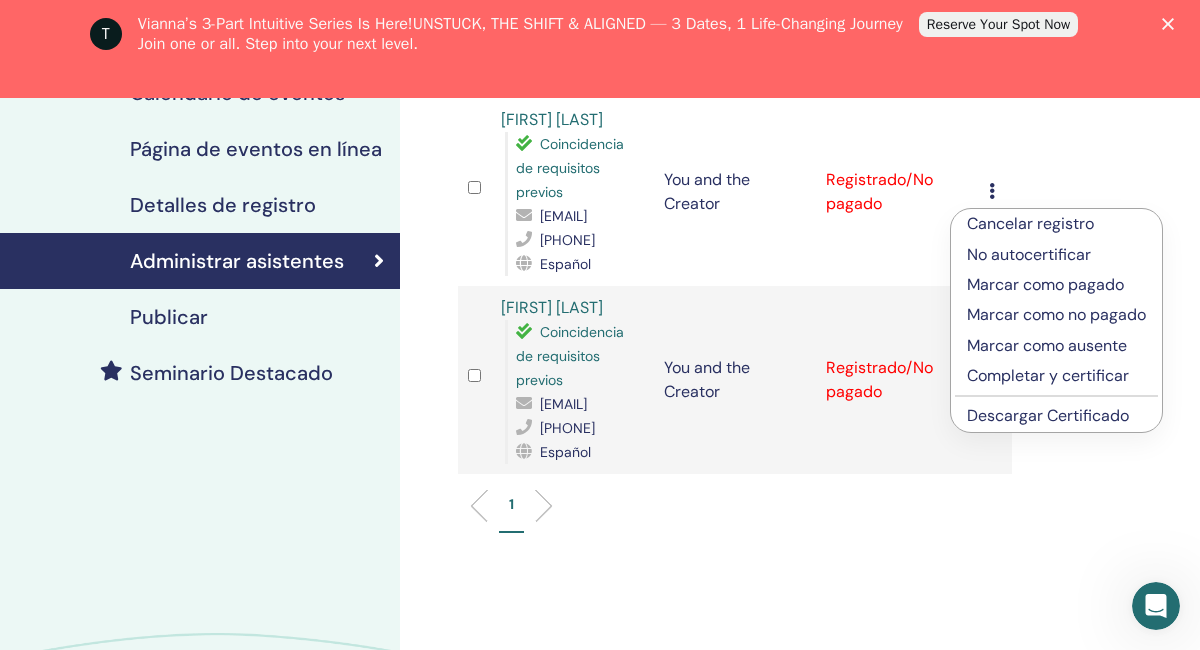 click on "Marcar como pagado" at bounding box center [1056, 285] 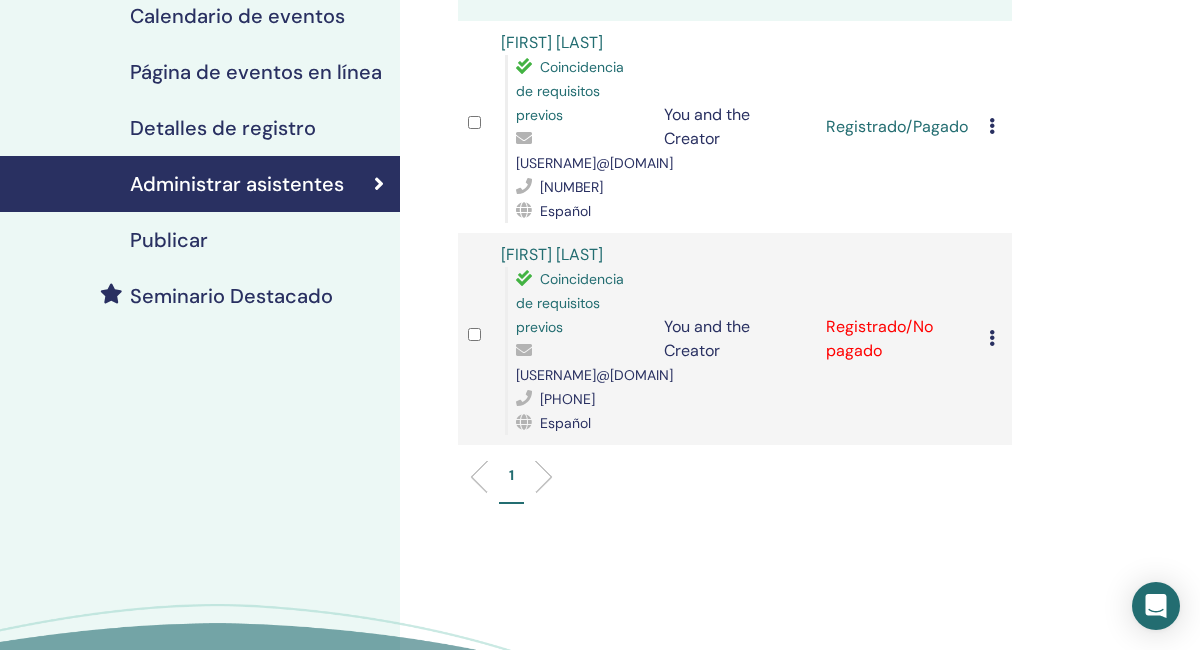 scroll, scrollTop: 327, scrollLeft: 0, axis: vertical 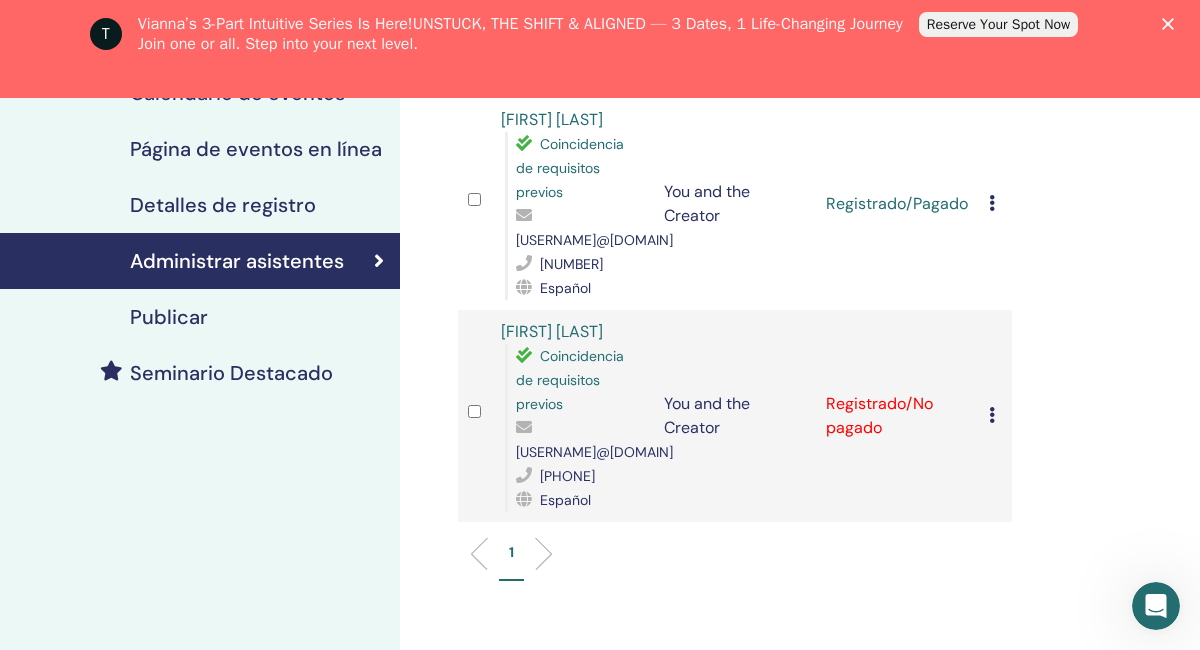 click at bounding box center [992, 415] 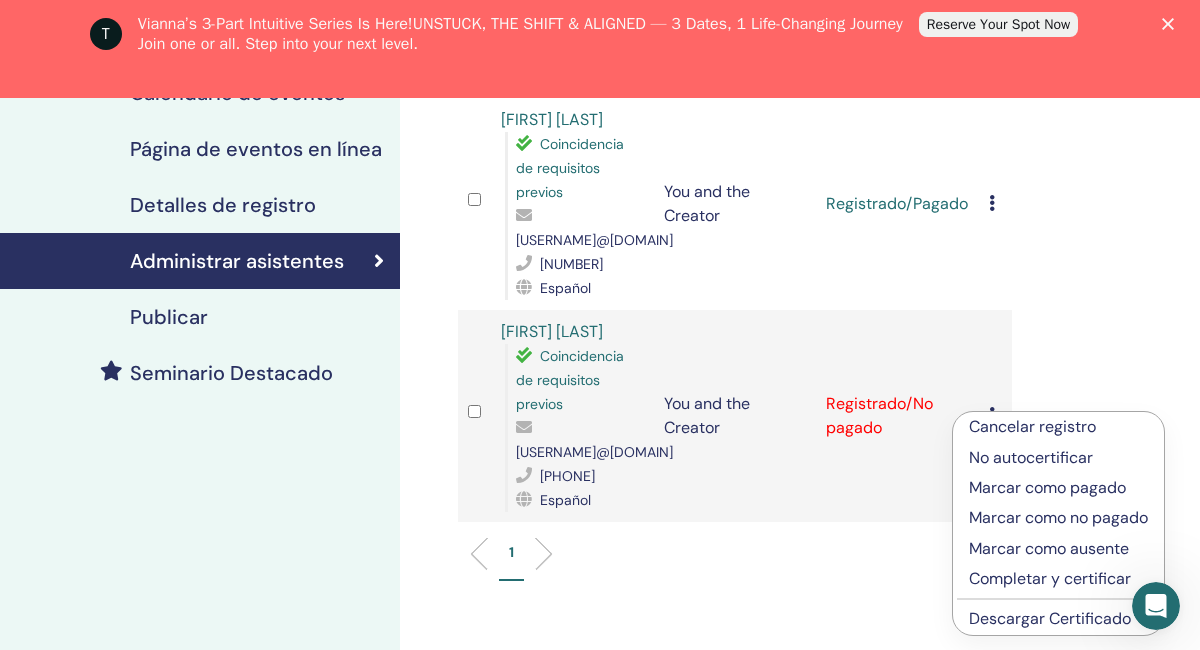 click on "Marcar como pagado" at bounding box center (1058, 488) 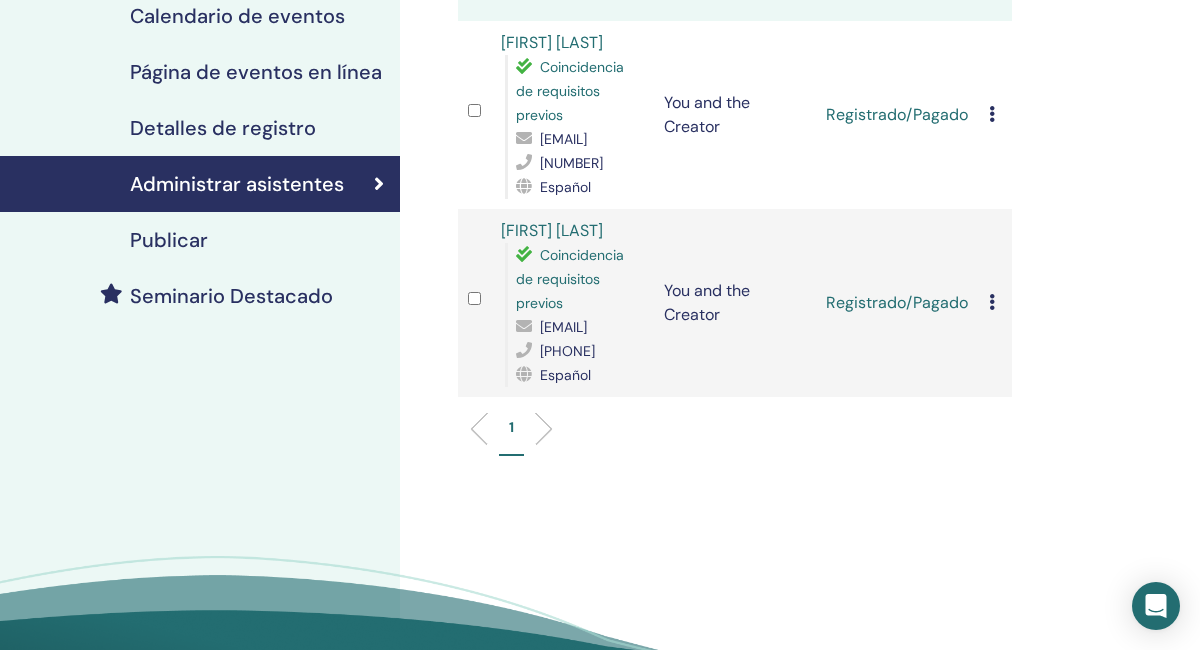 scroll, scrollTop: 327, scrollLeft: 0, axis: vertical 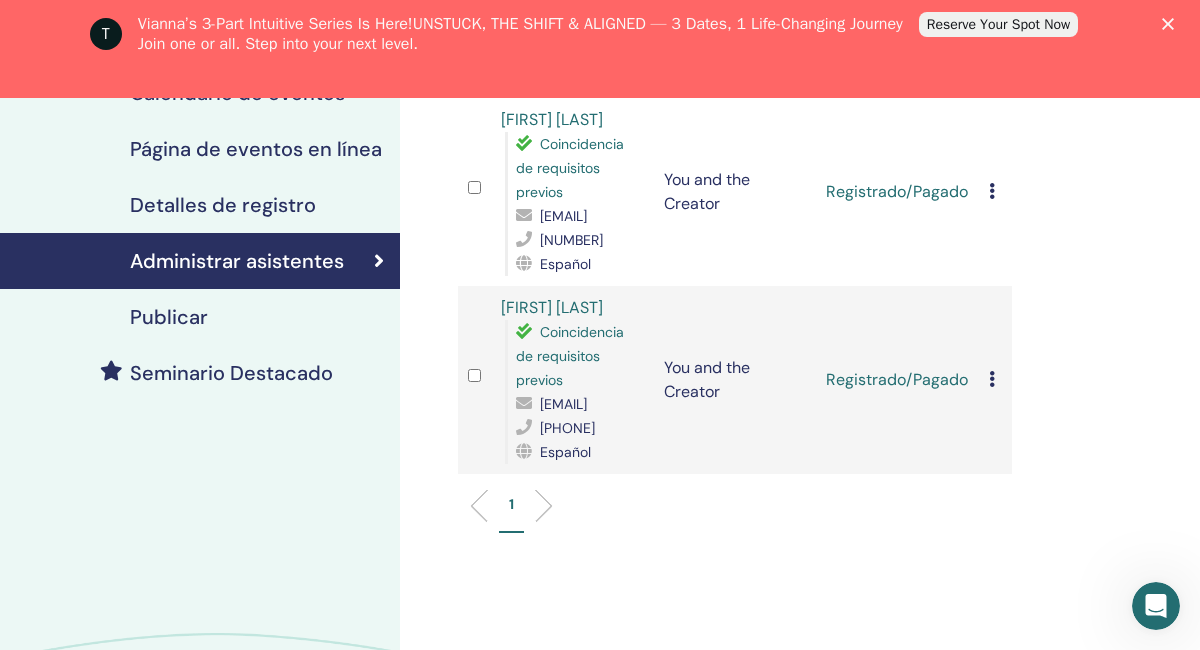 click at bounding box center [992, 191] 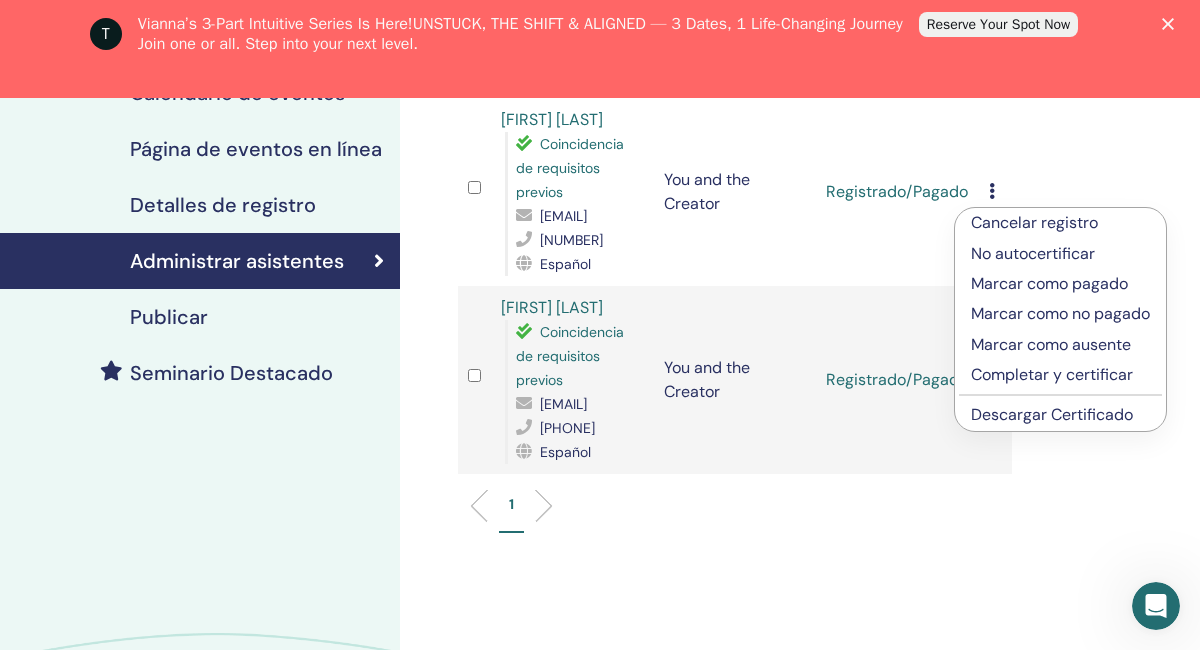 click on "Completar y certificar" at bounding box center (1060, 375) 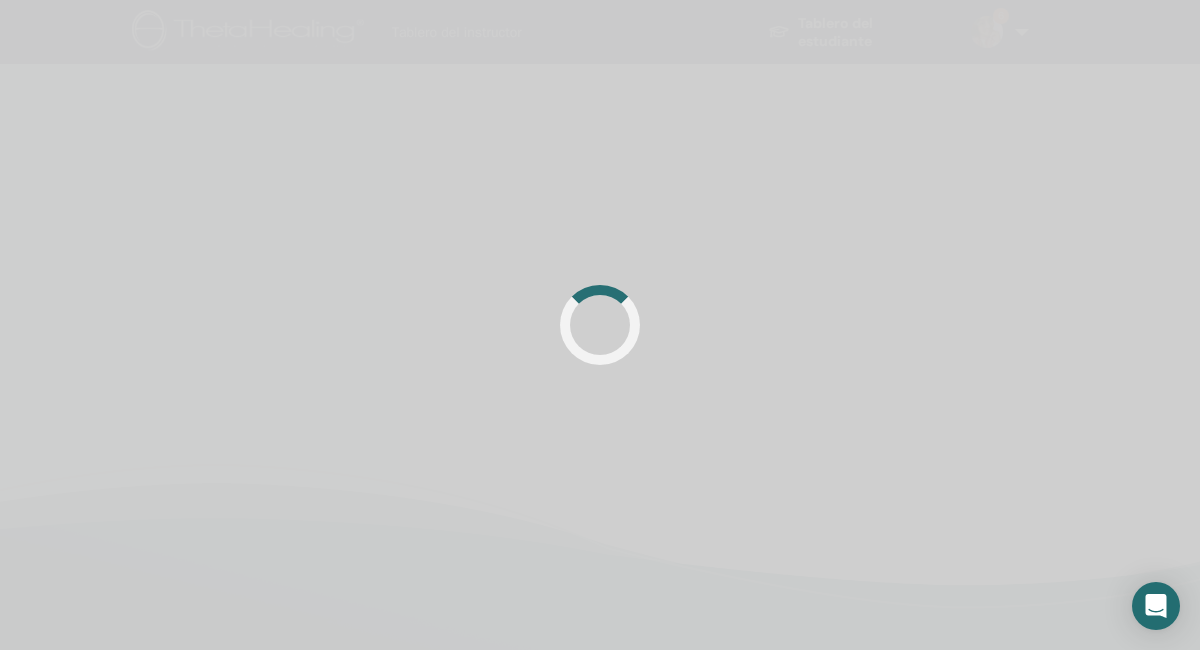 scroll, scrollTop: 0, scrollLeft: 0, axis: both 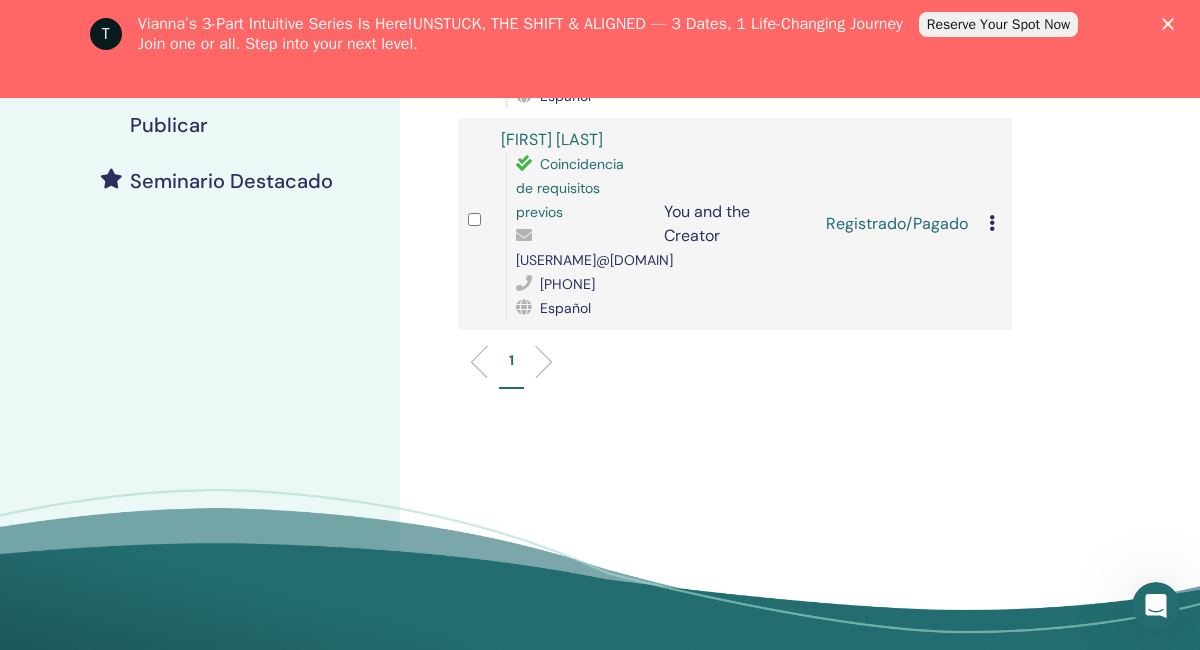click at bounding box center [992, 223] 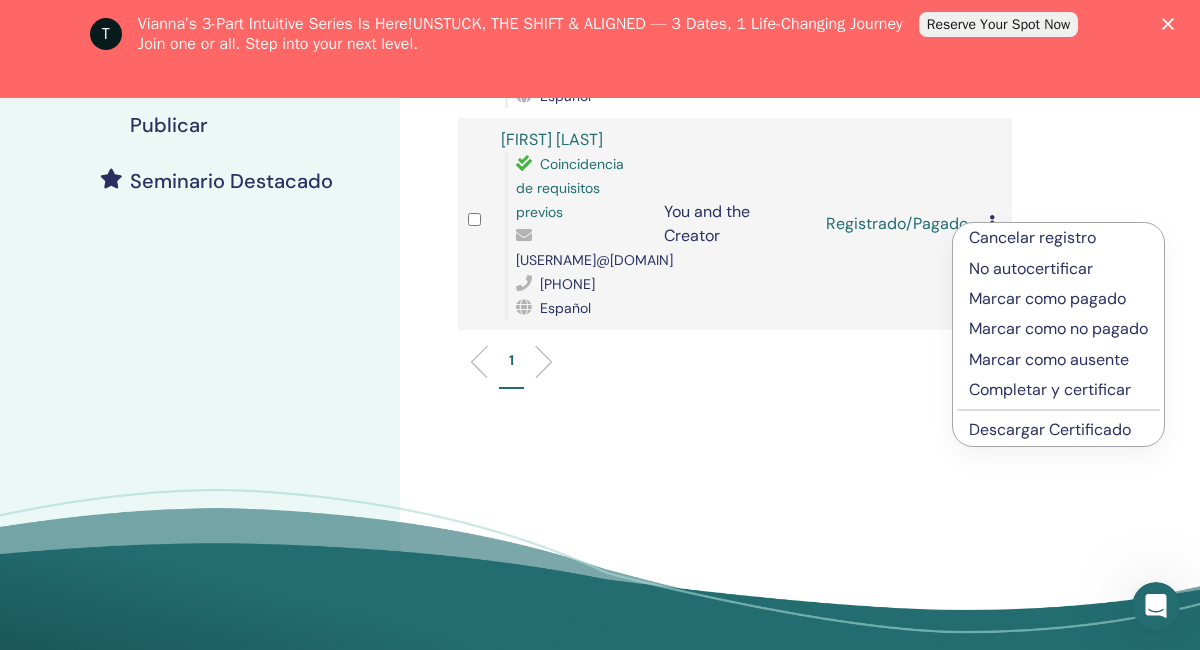 click on "Completar y certificar" at bounding box center (1058, 390) 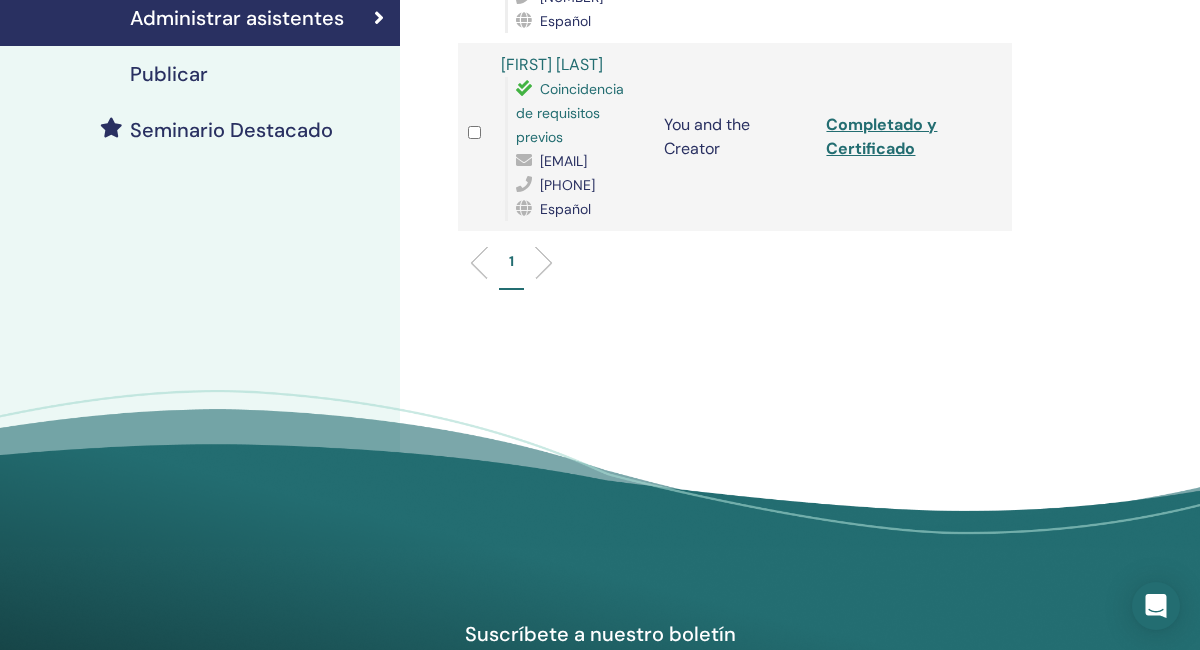 scroll, scrollTop: 476, scrollLeft: 0, axis: vertical 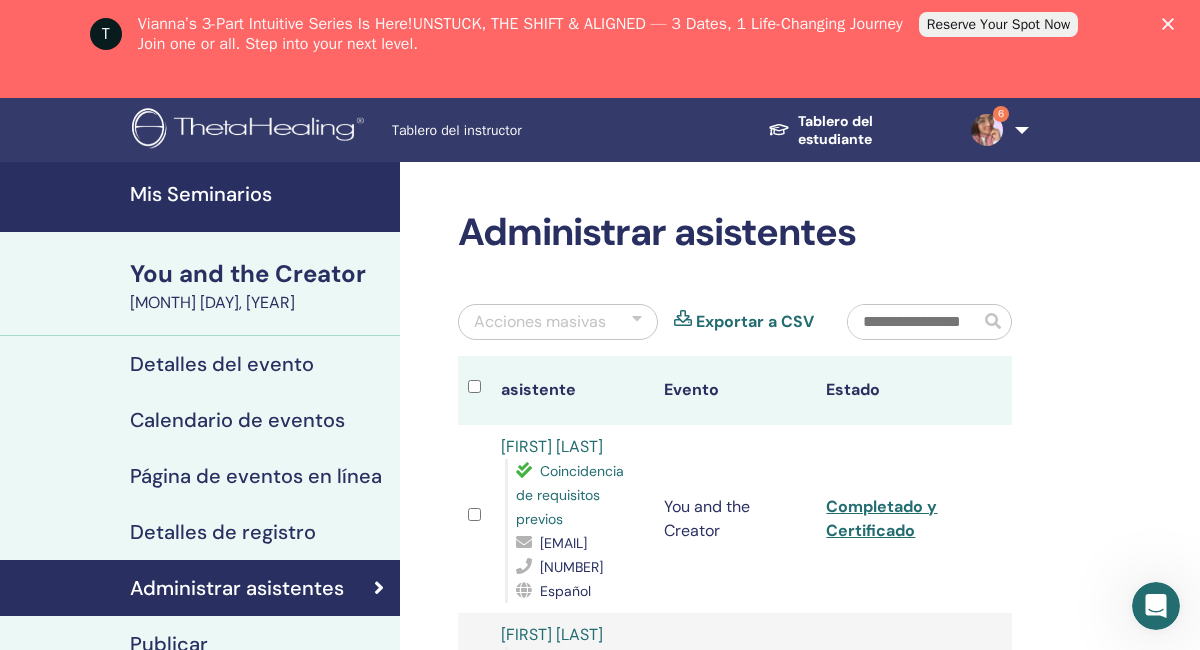 click on "Mis Seminarios" at bounding box center (259, 194) 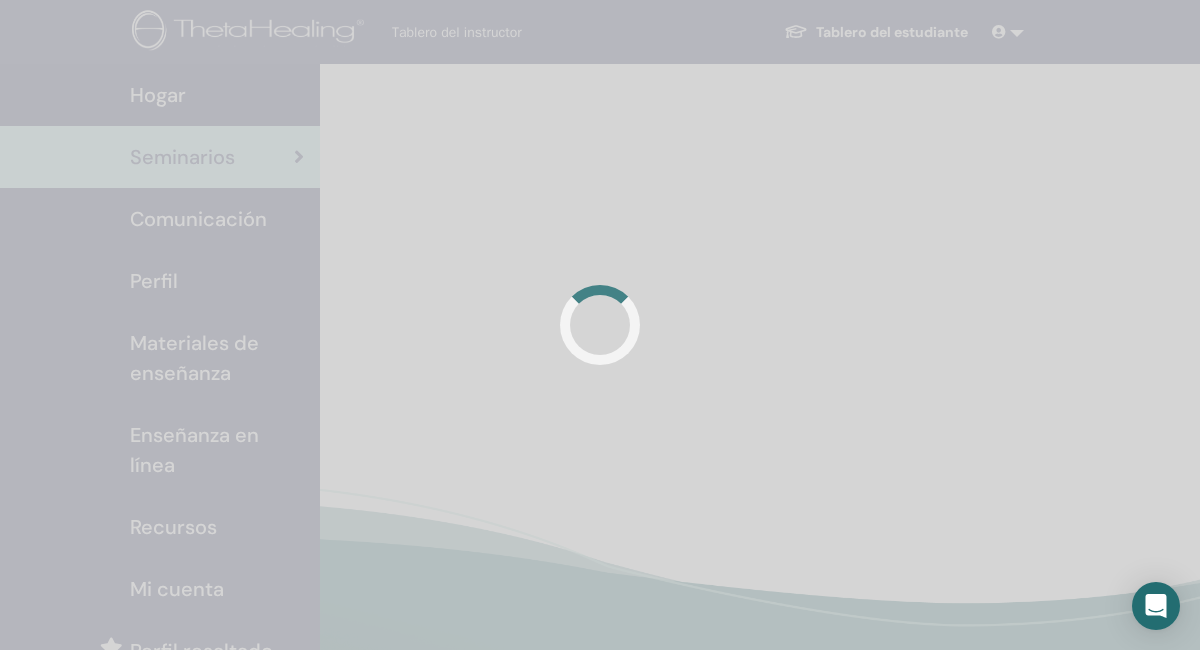 scroll, scrollTop: 0, scrollLeft: 0, axis: both 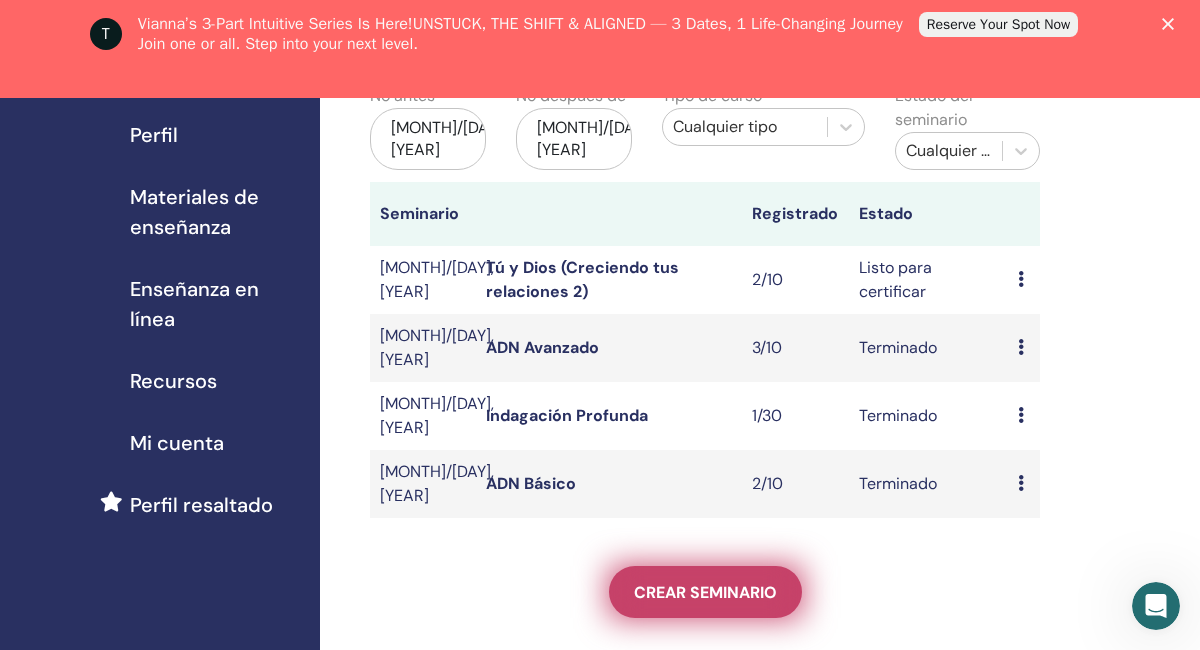 click on "Crear seminario" at bounding box center (705, 592) 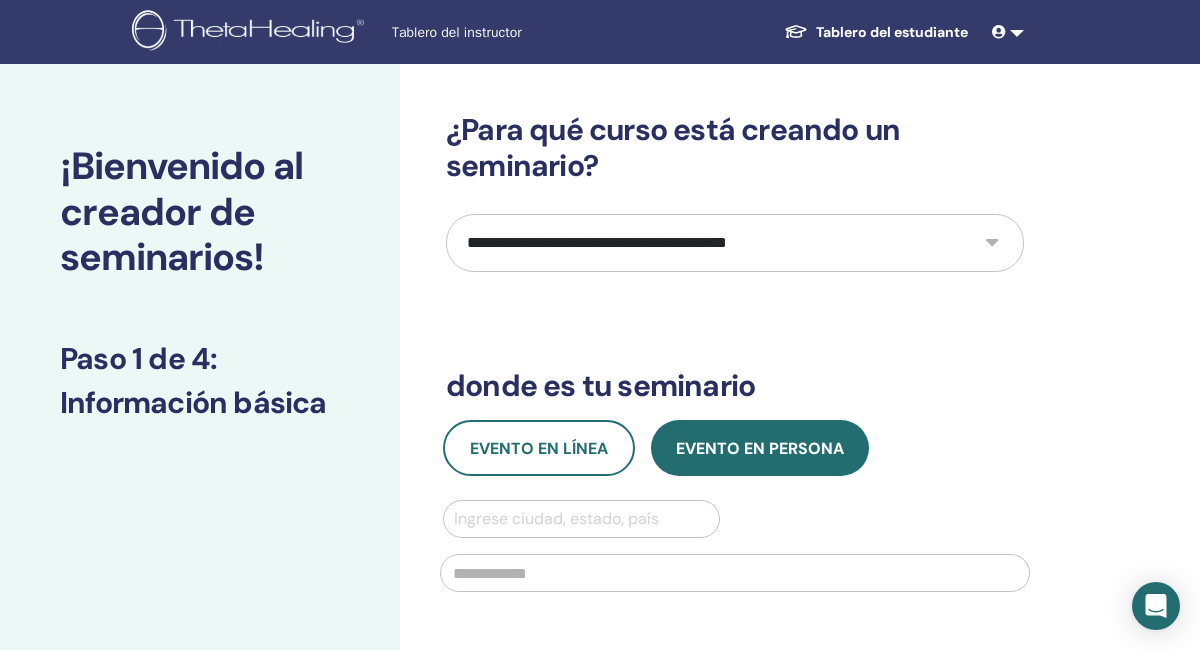 scroll, scrollTop: 0, scrollLeft: 0, axis: both 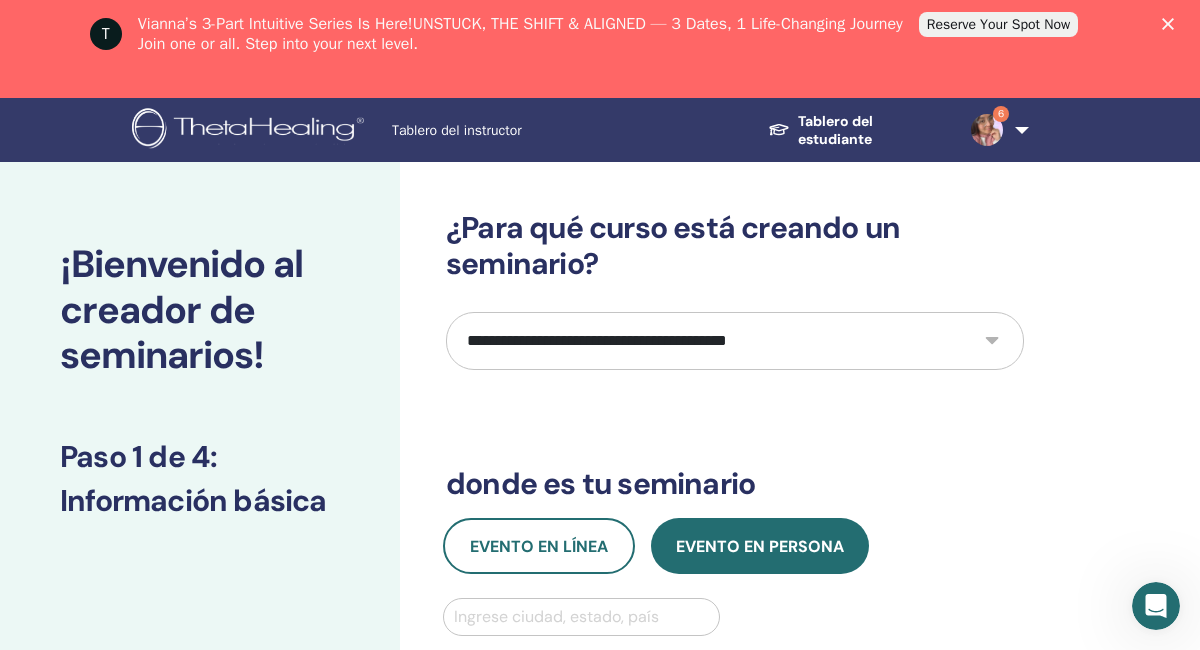 click on "**********" at bounding box center [735, 341] 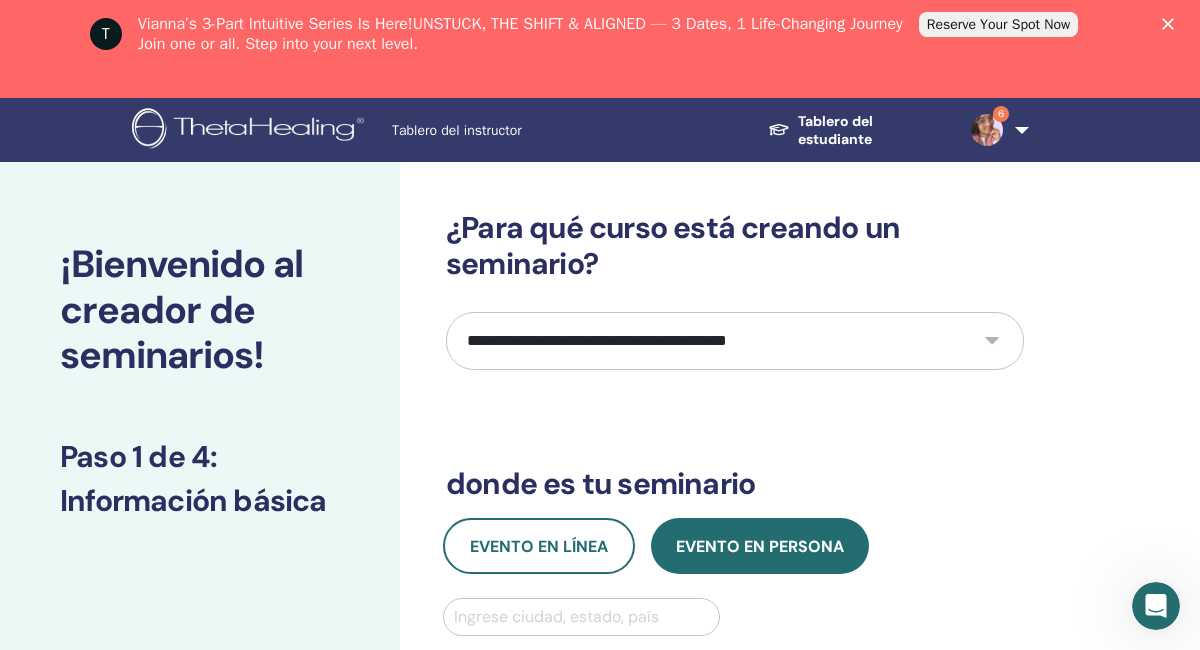 select on "**" 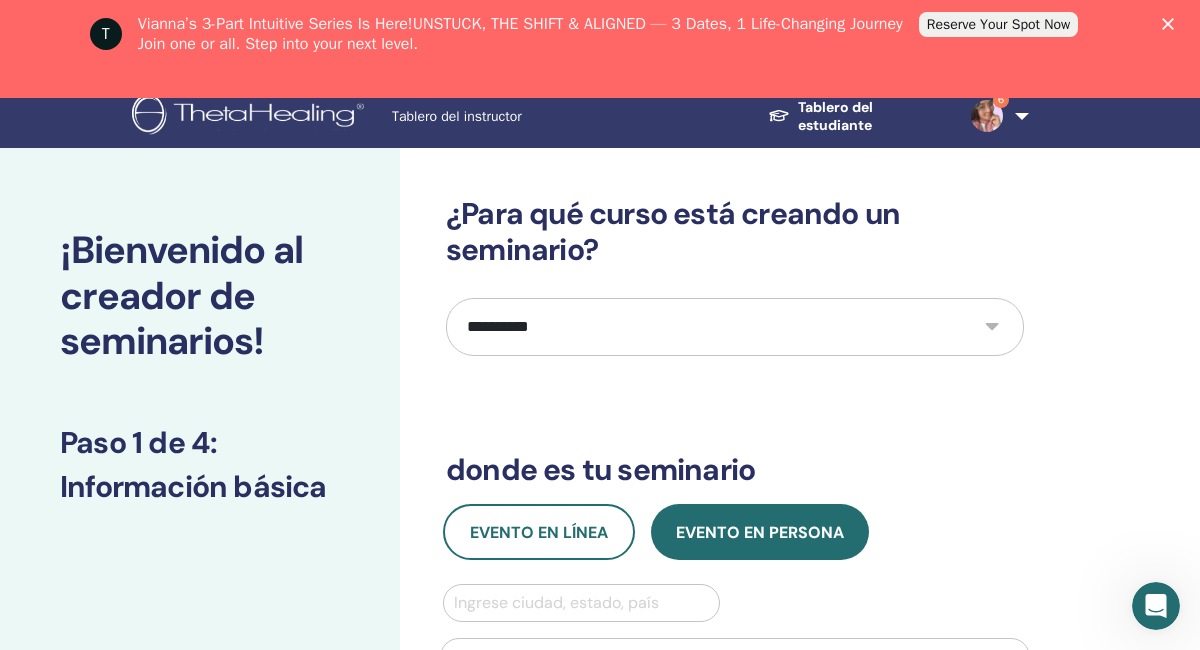scroll, scrollTop: 0, scrollLeft: 0, axis: both 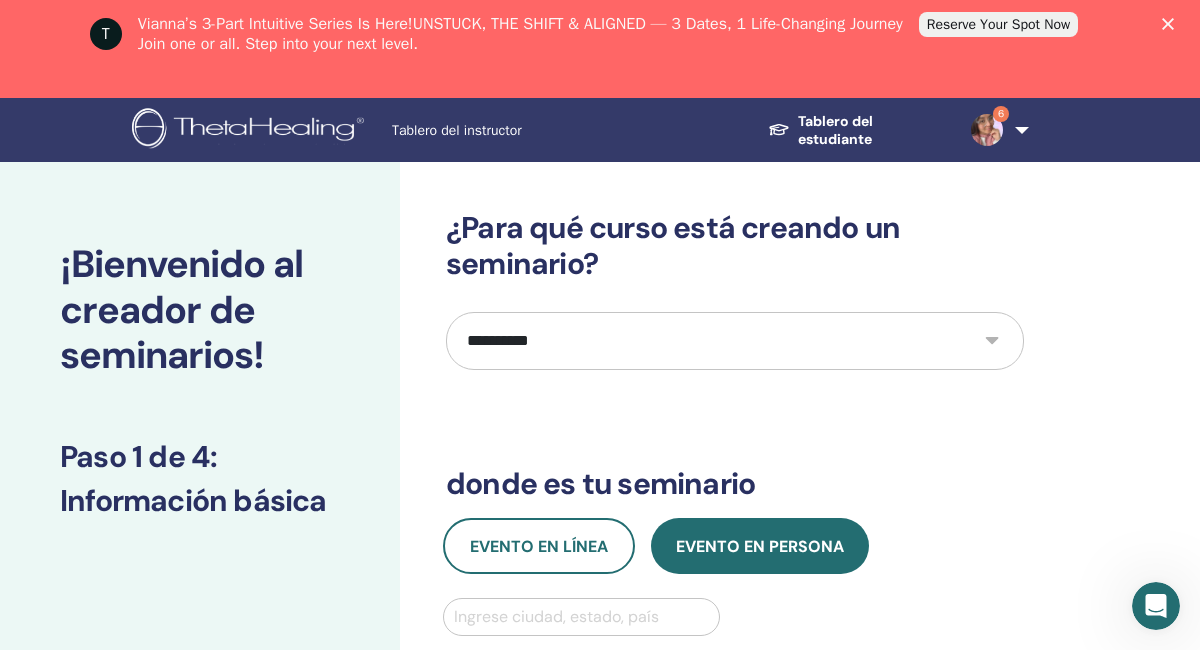 click 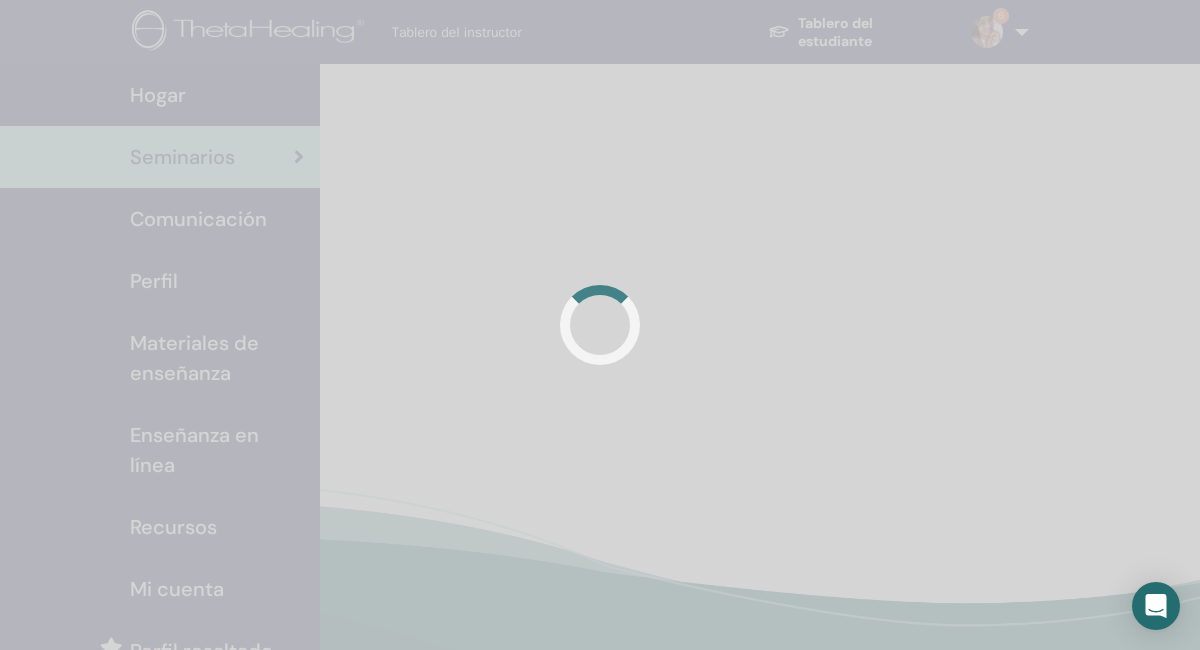 scroll, scrollTop: 244, scrollLeft: 0, axis: vertical 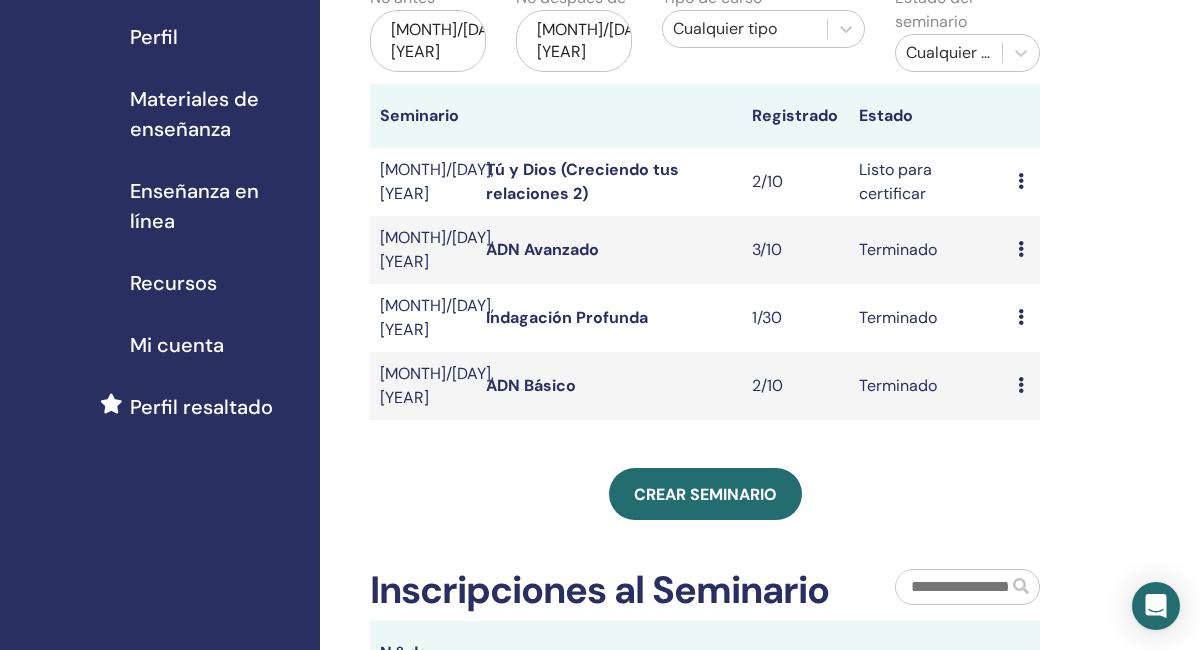click at bounding box center [1021, 181] 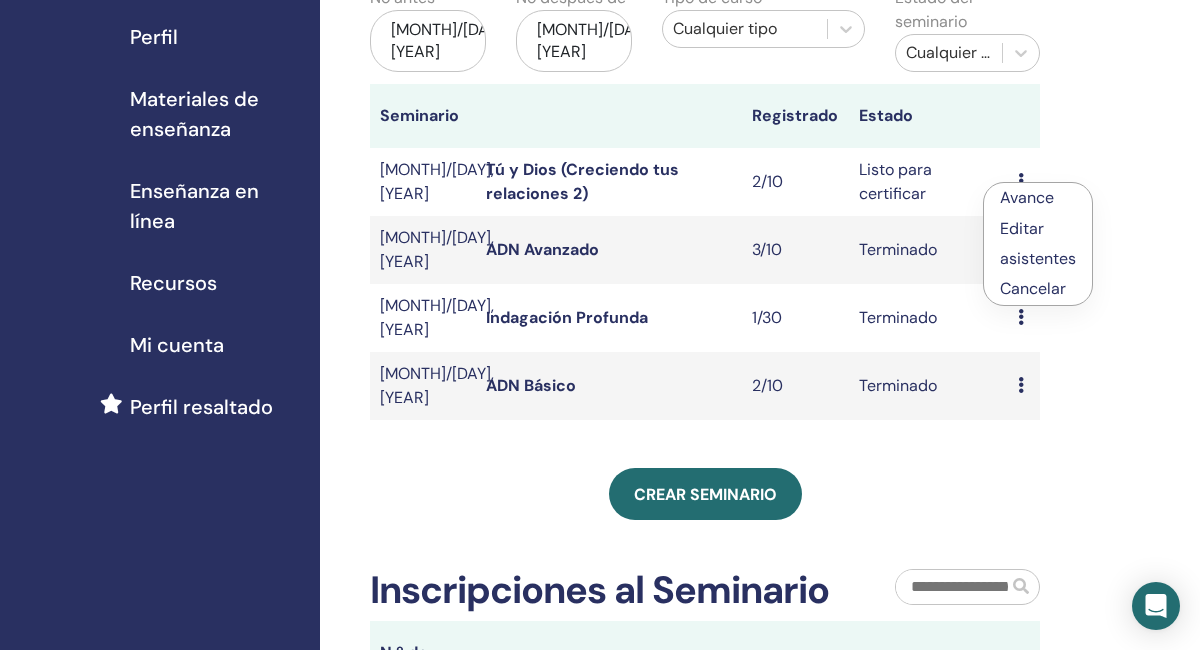 click on "asistentes" at bounding box center (1038, 258) 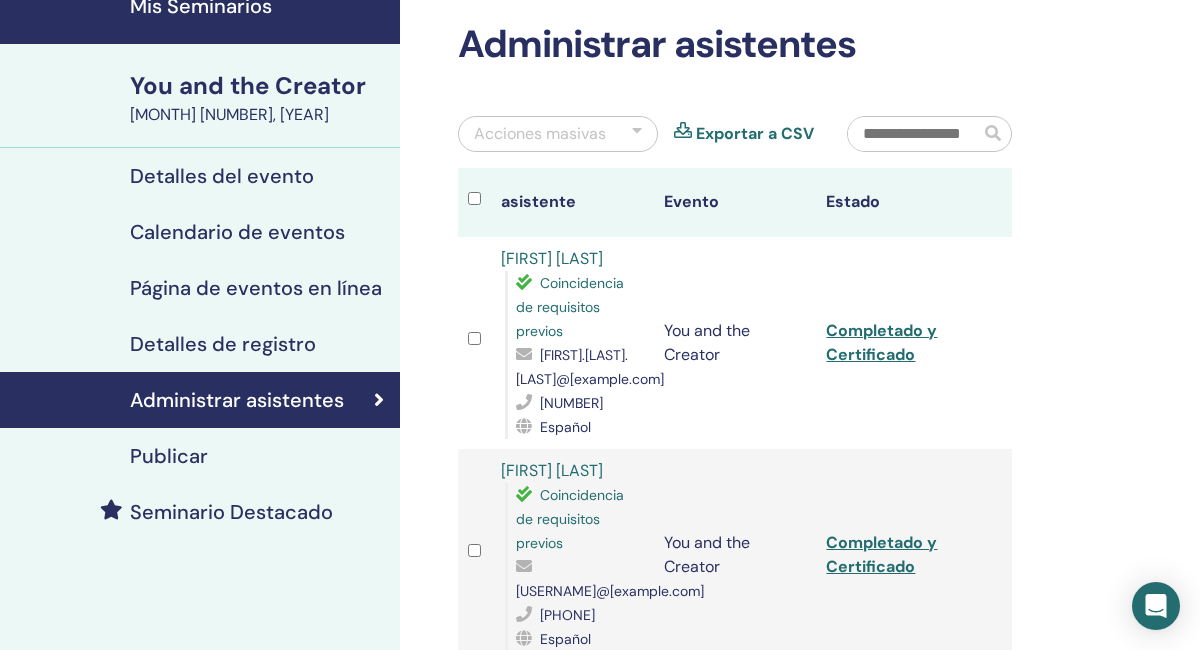 scroll, scrollTop: 100, scrollLeft: 0, axis: vertical 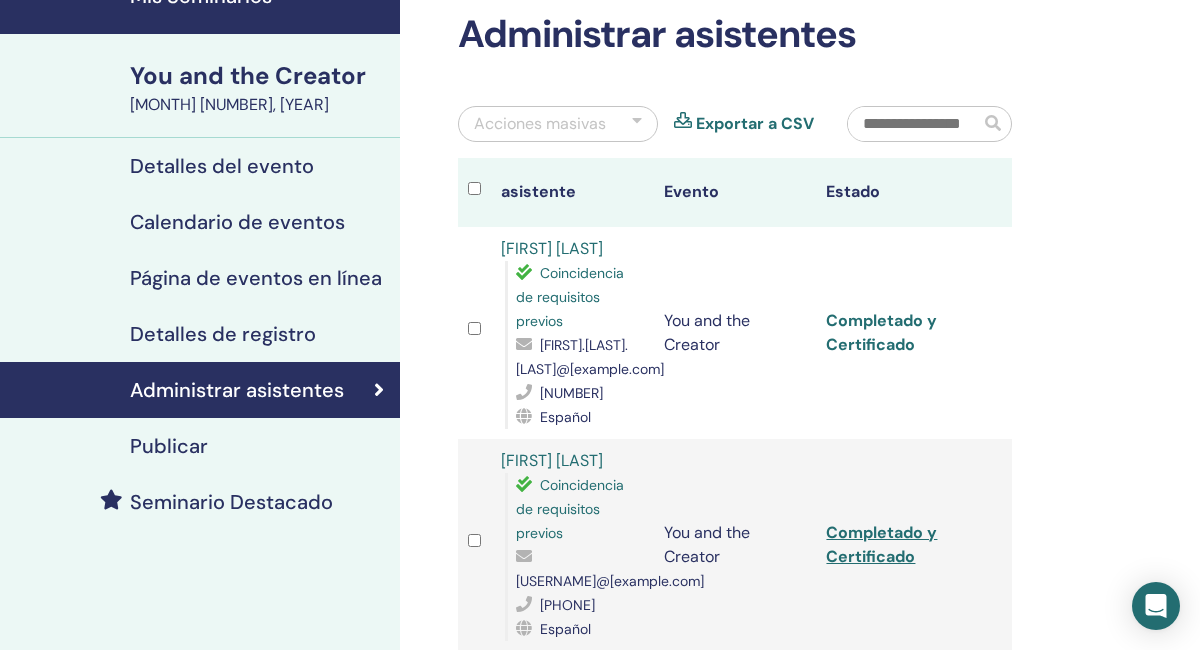 click on "Completado y Certificado" at bounding box center (881, 332) 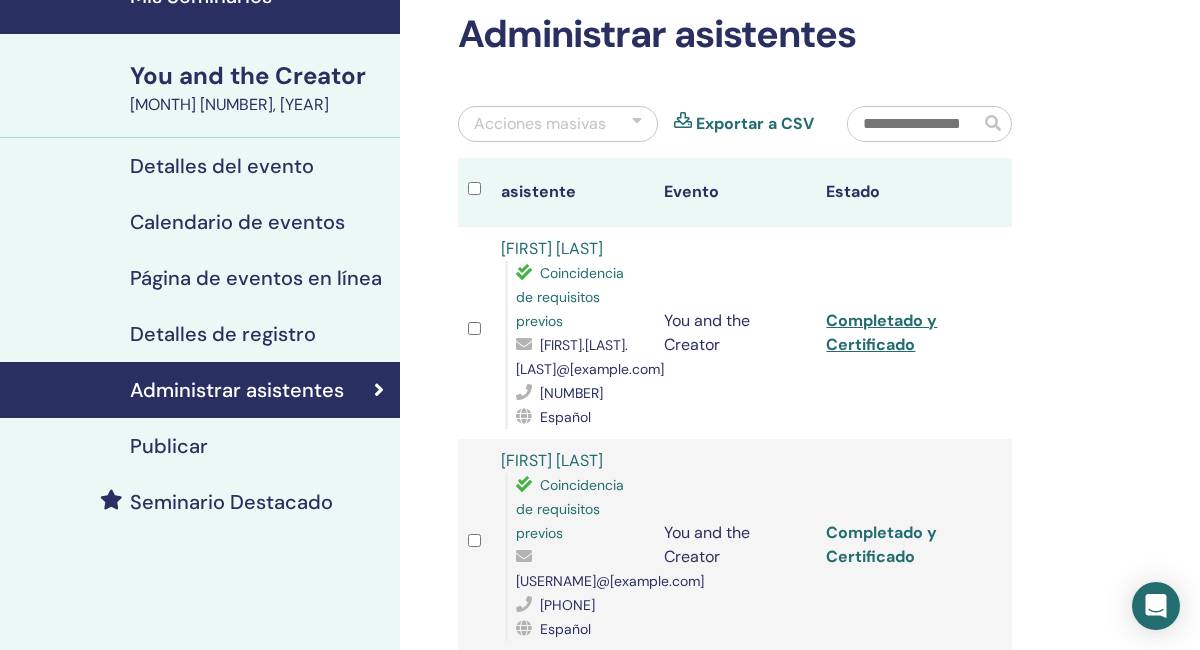 click on "Completado y Certificado" at bounding box center (881, 544) 